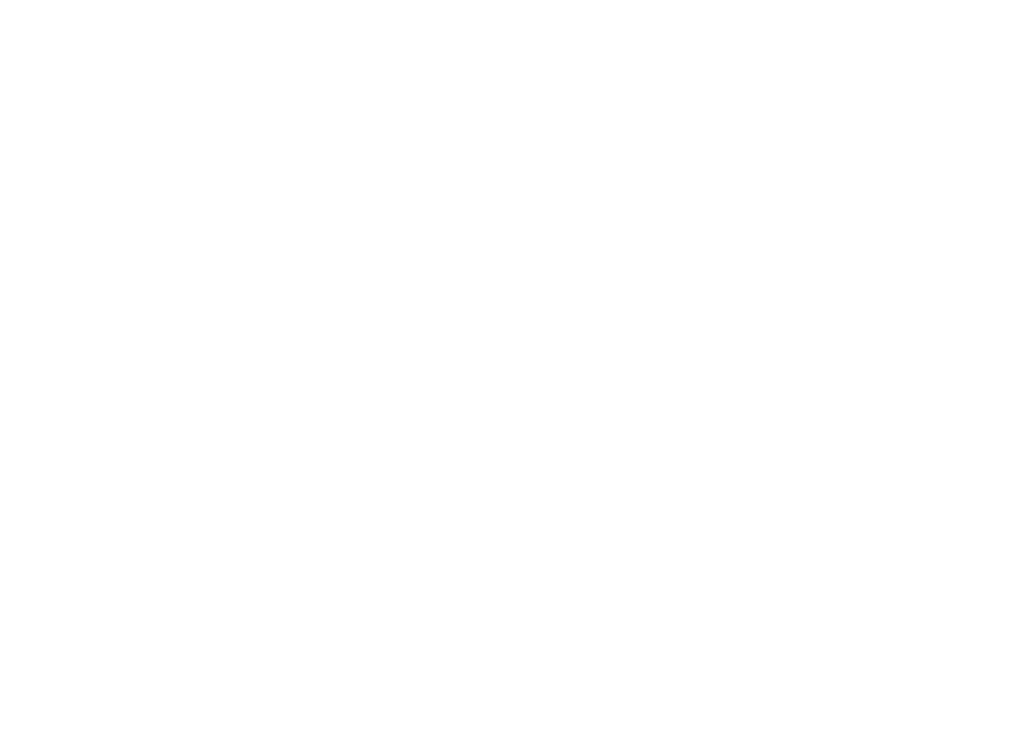 scroll, scrollTop: 0, scrollLeft: 0, axis: both 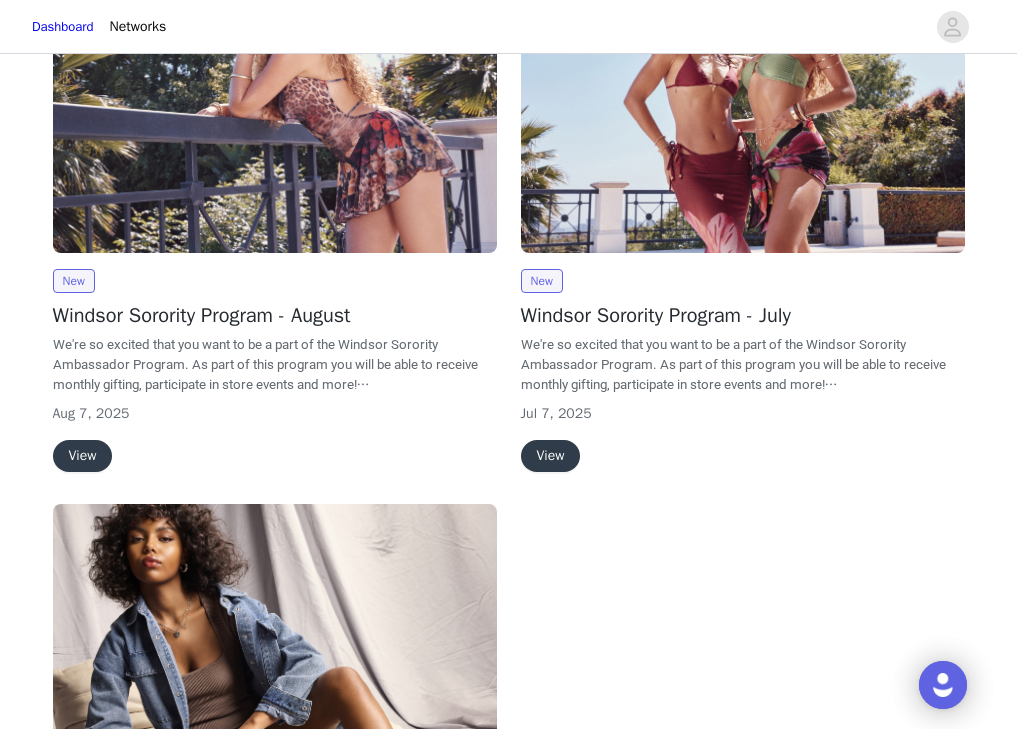 click on "View" at bounding box center [83, 456] 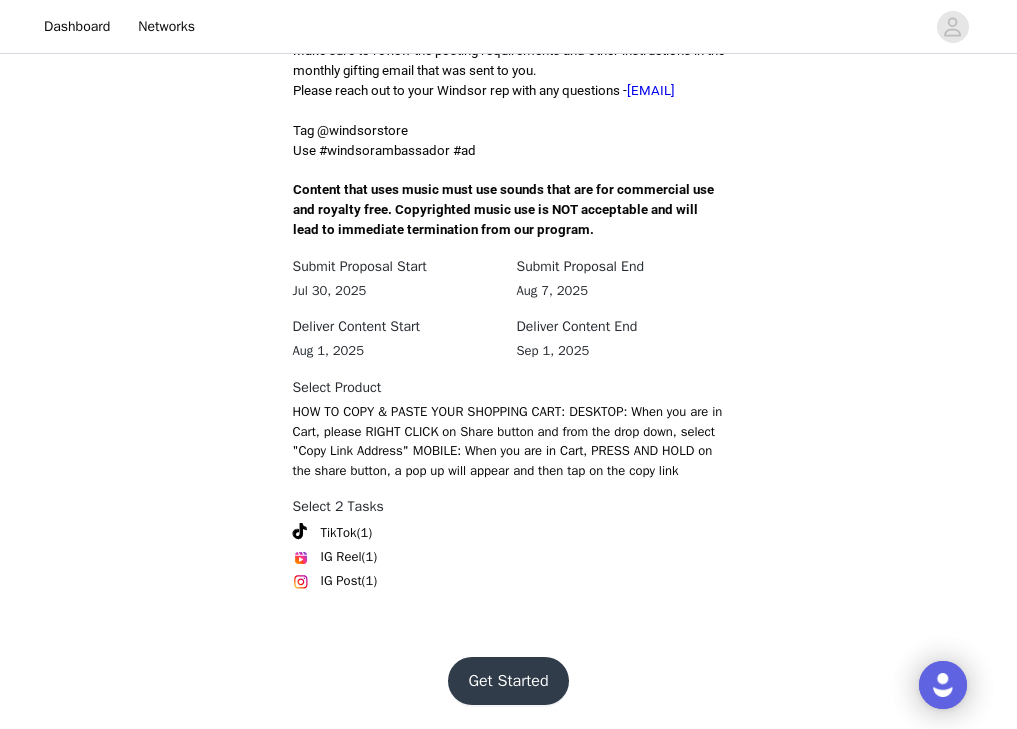 scroll, scrollTop: 651, scrollLeft: 0, axis: vertical 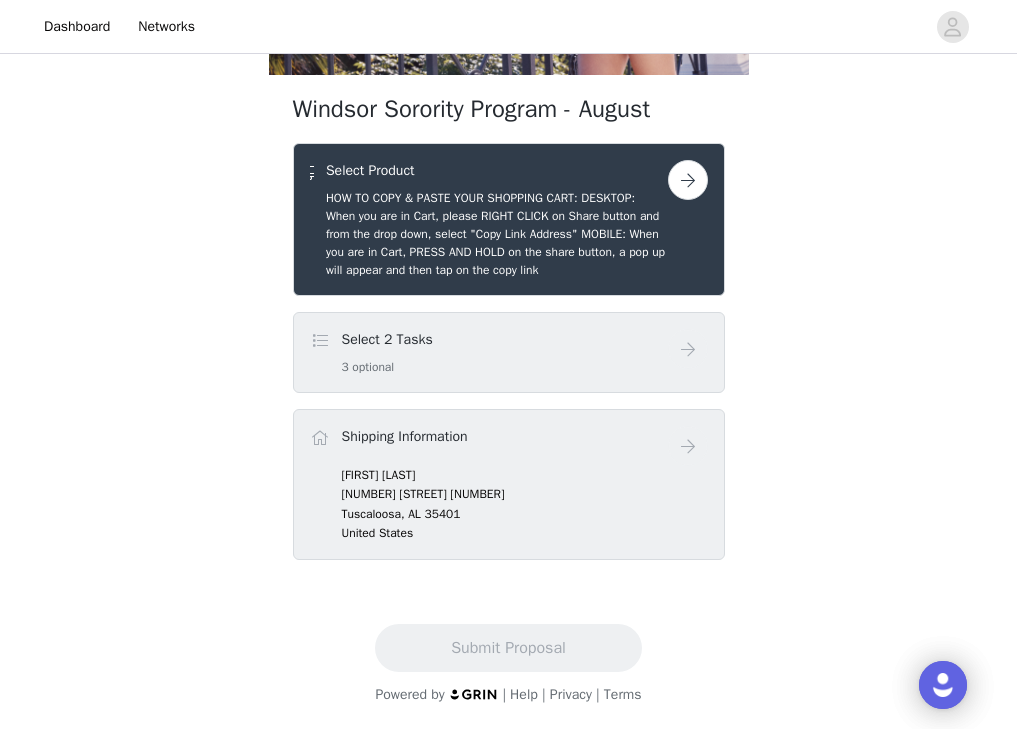 click on "Select 2 Tasks   3 optional" at bounding box center [489, 352] 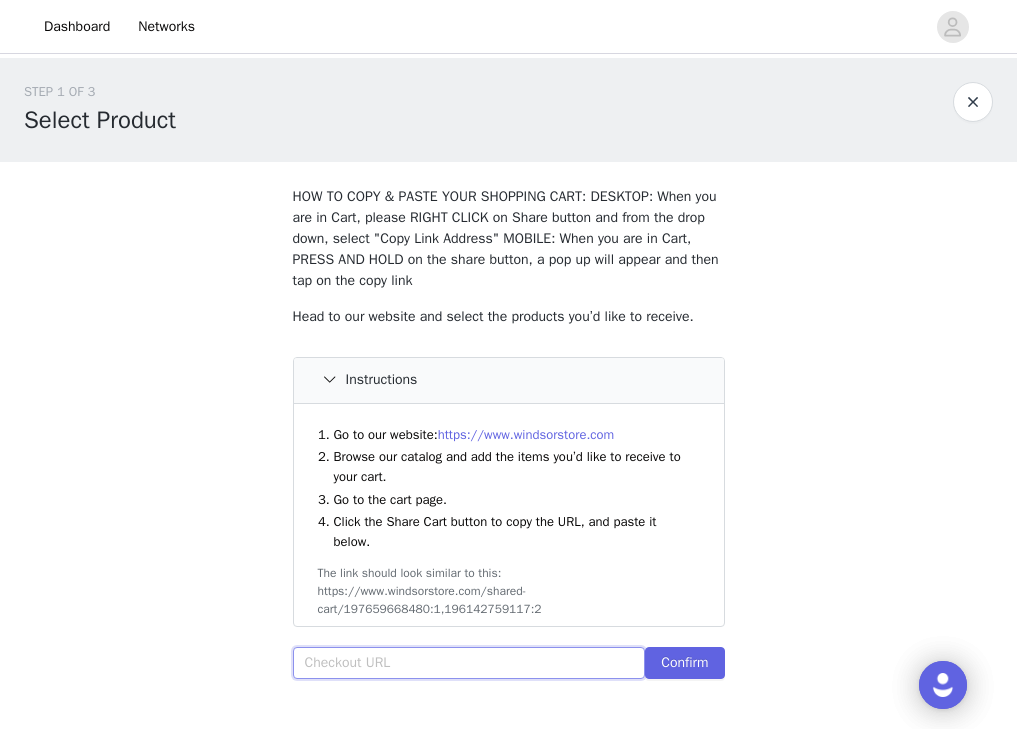 click at bounding box center (469, 663) 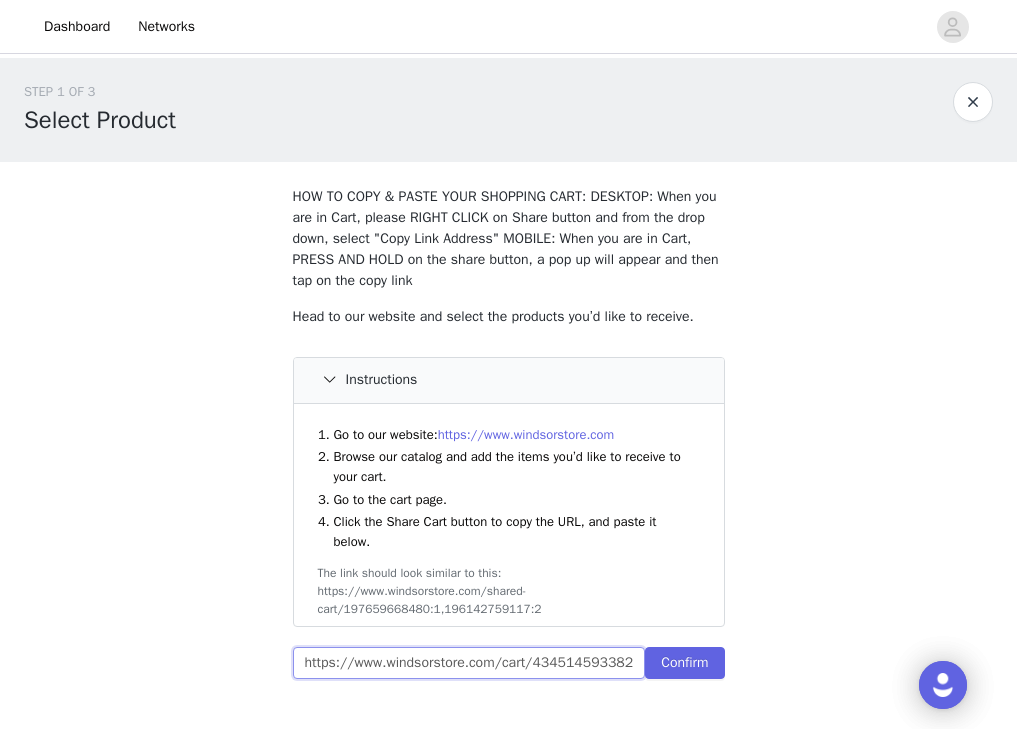 scroll, scrollTop: 0, scrollLeft: 1280, axis: horizontal 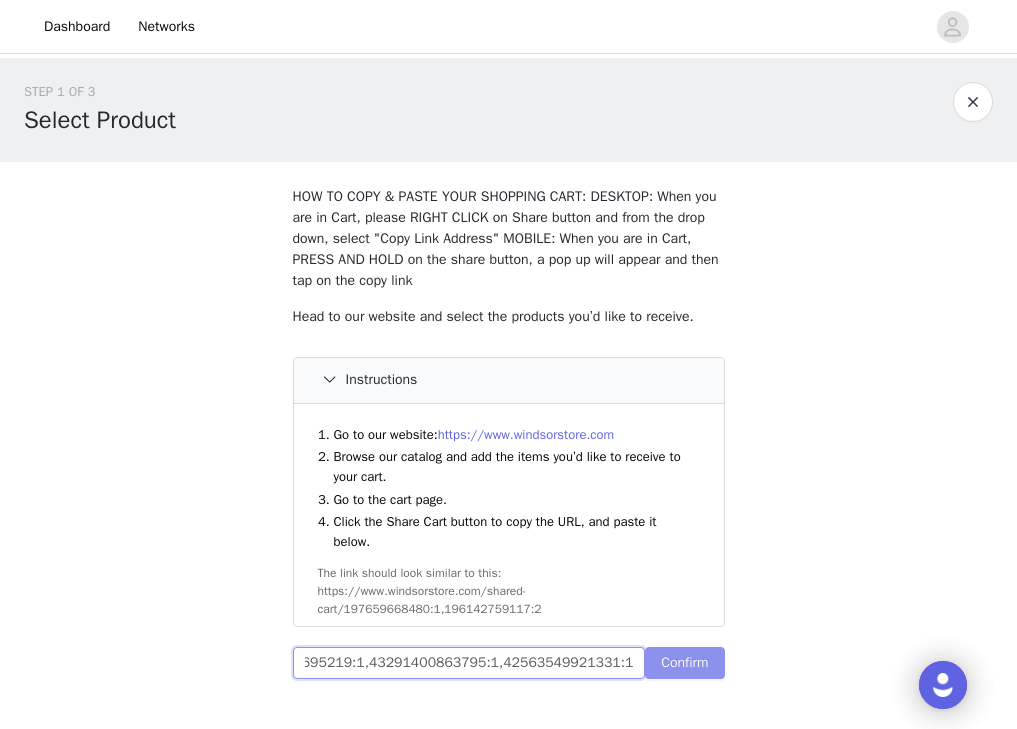 type on "https://www.windsorstore.com/cart/43451459338291:1,43502846050355:1,42743610081331:1,42950341361715:1,43211349884979:1,43328719159347:1,42950341296179:1,41939842695219:1,43291400863795:1,42563549921331:1" 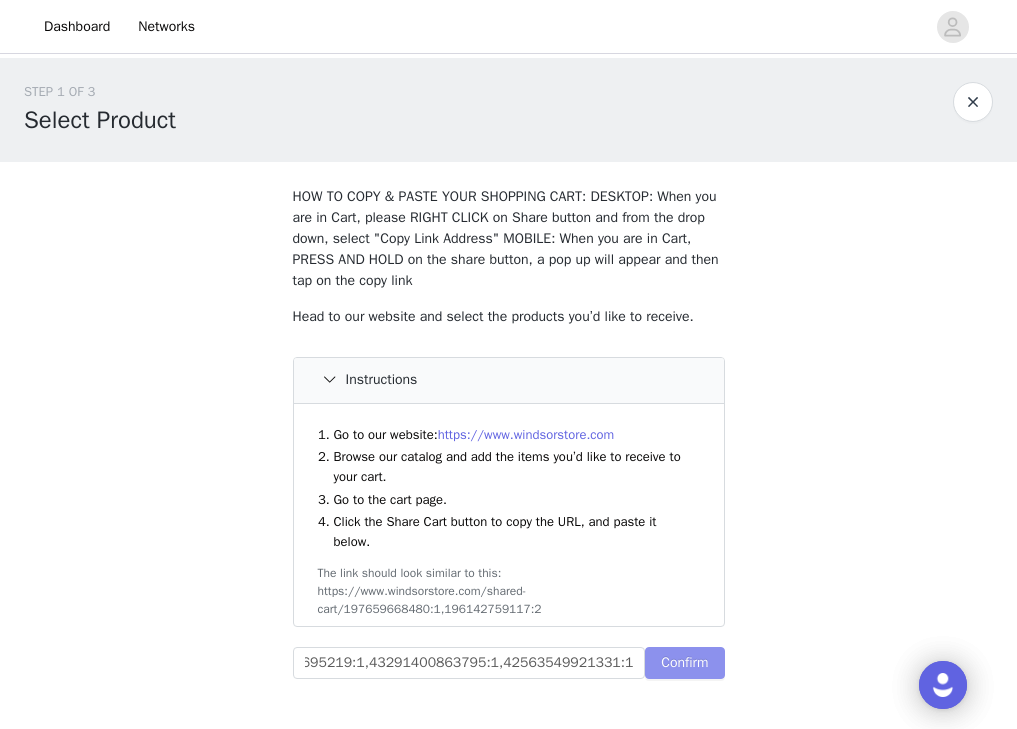 click on "Confirm" at bounding box center (684, 663) 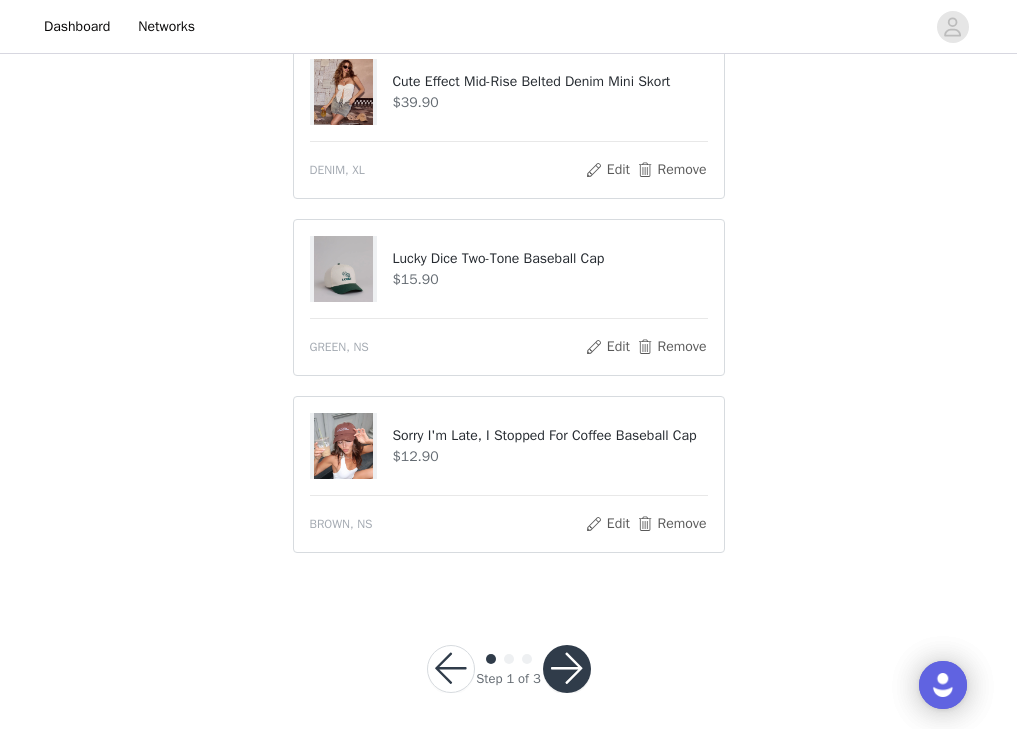 scroll, scrollTop: 1896, scrollLeft: 0, axis: vertical 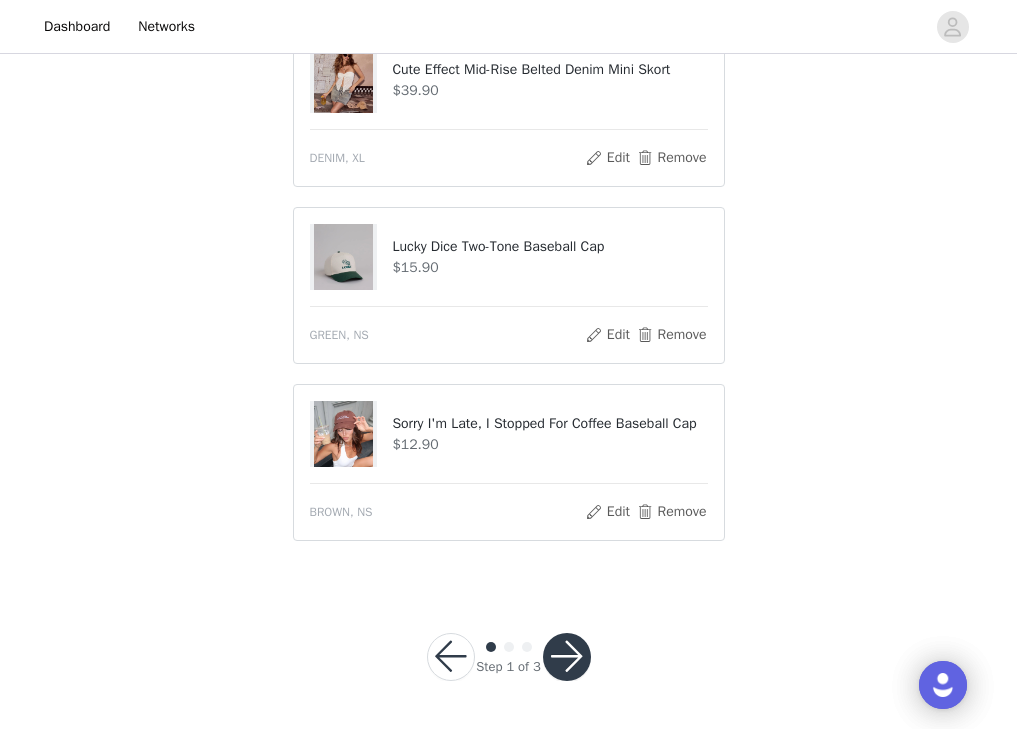 click at bounding box center [567, 657] 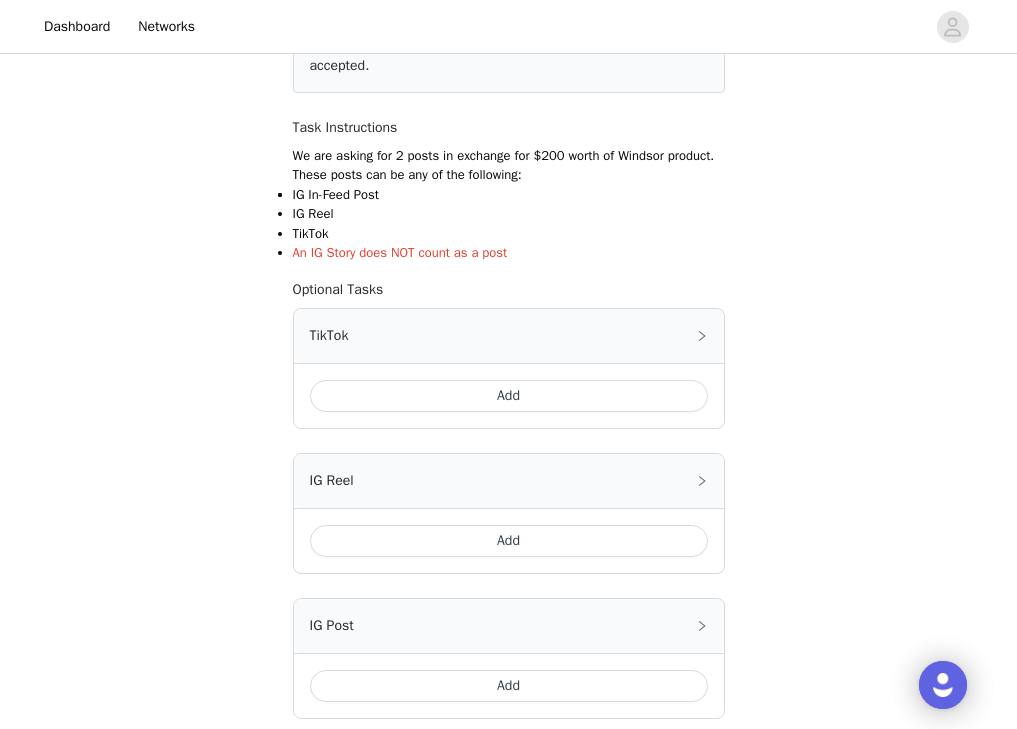 scroll, scrollTop: 416, scrollLeft: 0, axis: vertical 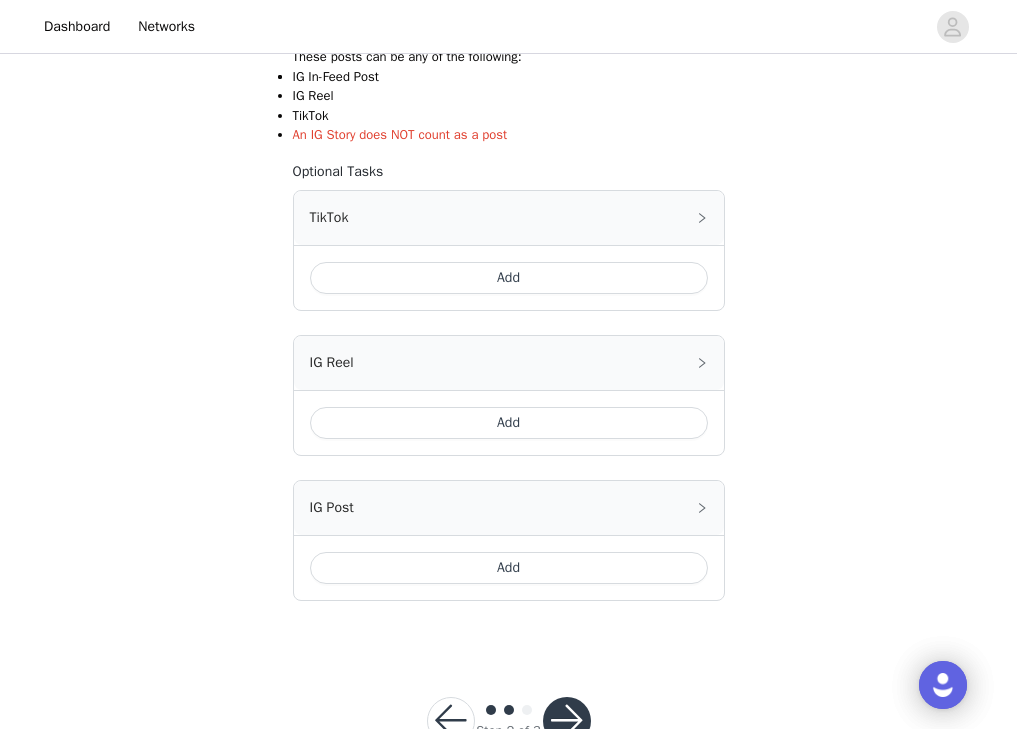 click on "Add" at bounding box center [509, 278] 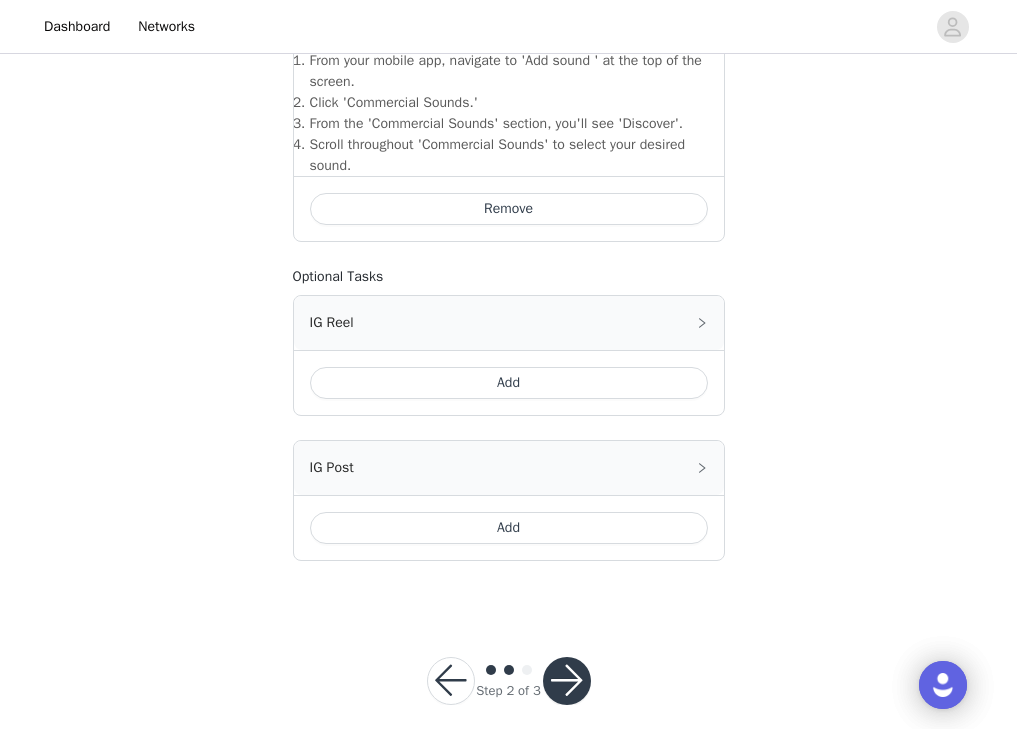 scroll, scrollTop: 814, scrollLeft: 0, axis: vertical 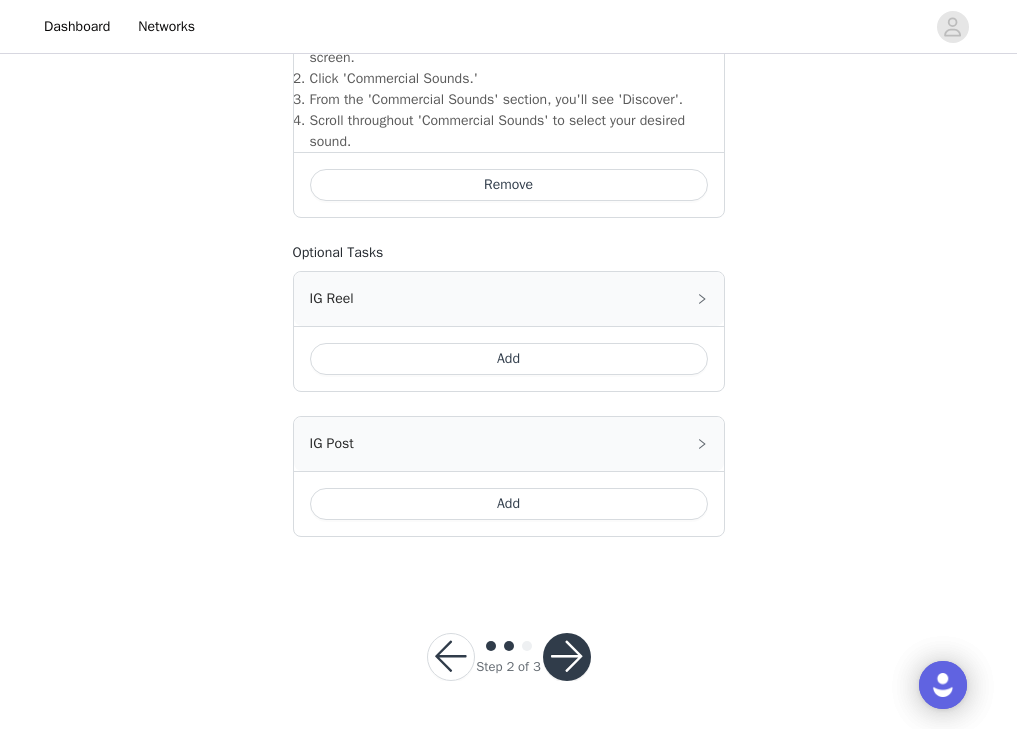 click at bounding box center [567, 657] 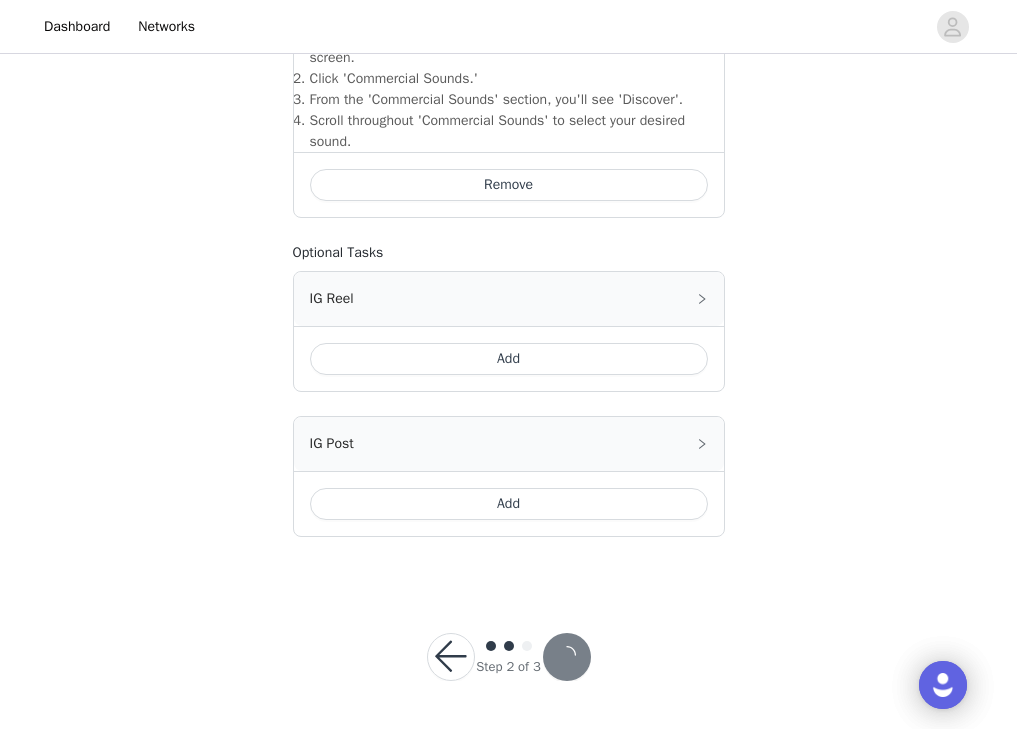 scroll, scrollTop: 0, scrollLeft: 0, axis: both 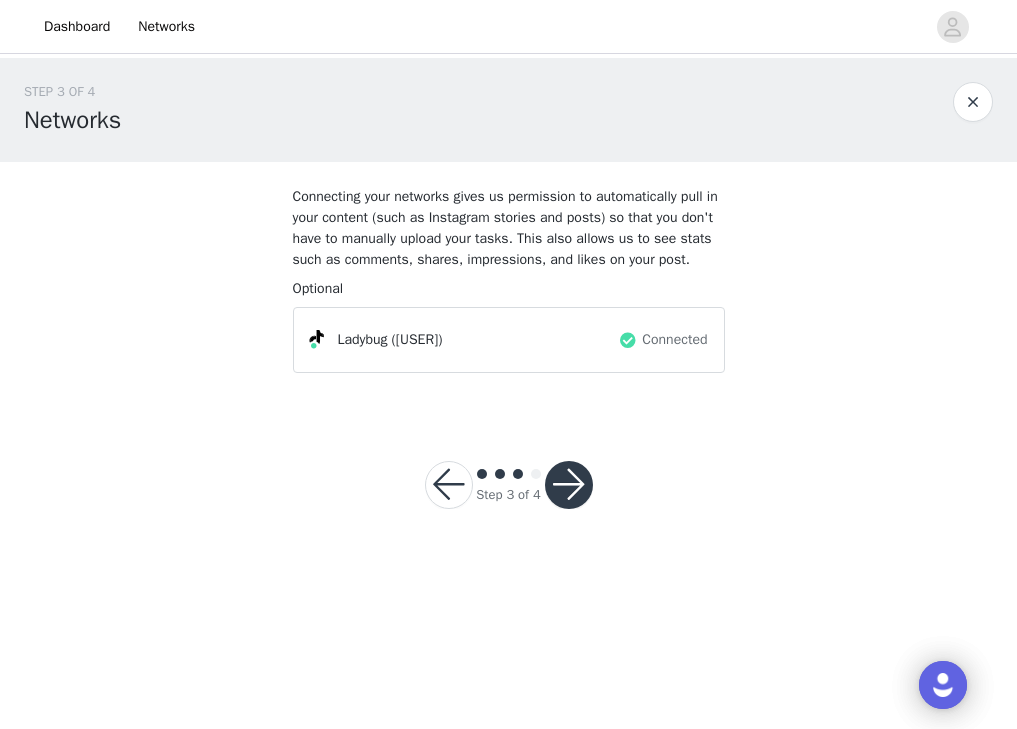 click at bounding box center [569, 485] 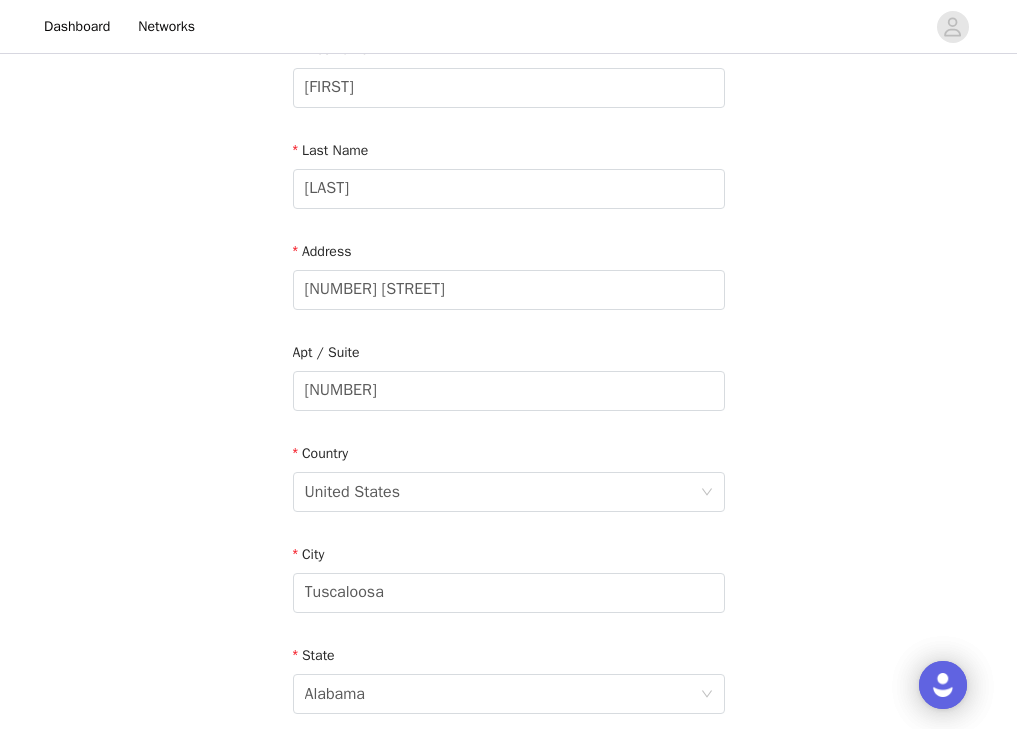scroll, scrollTop: 267, scrollLeft: 0, axis: vertical 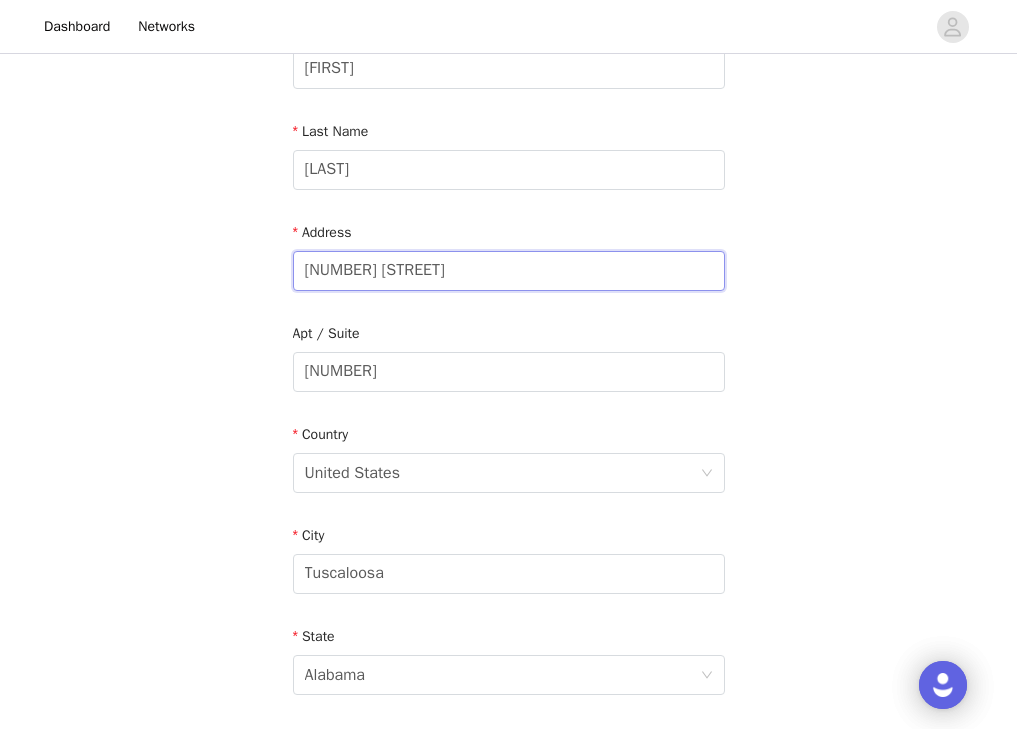 drag, startPoint x: 435, startPoint y: 269, endPoint x: 293, endPoint y: 267, distance: 142.01408 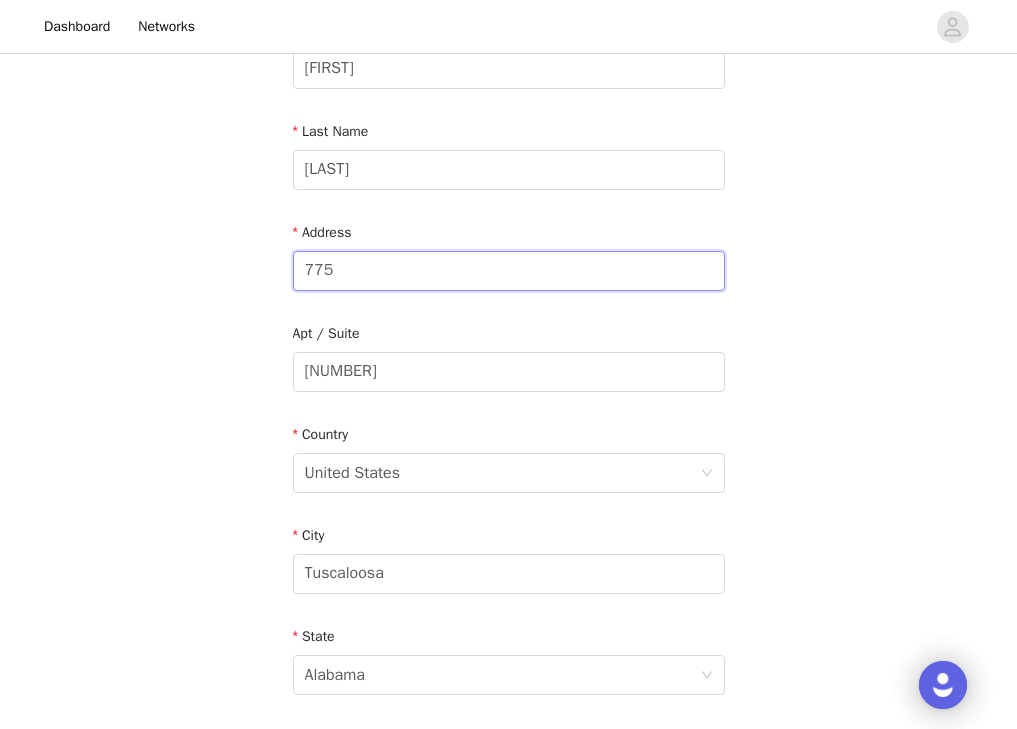 type on "[NUMBER] [STREET] [STREET]" 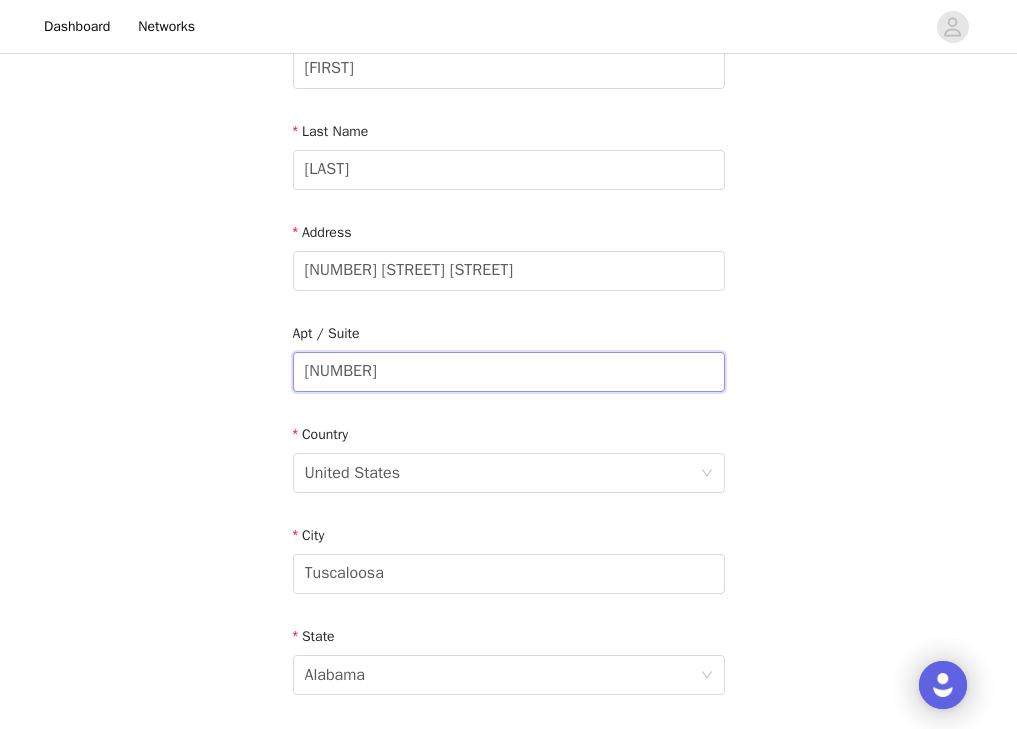 click on "[NUMBER]" at bounding box center [509, 372] 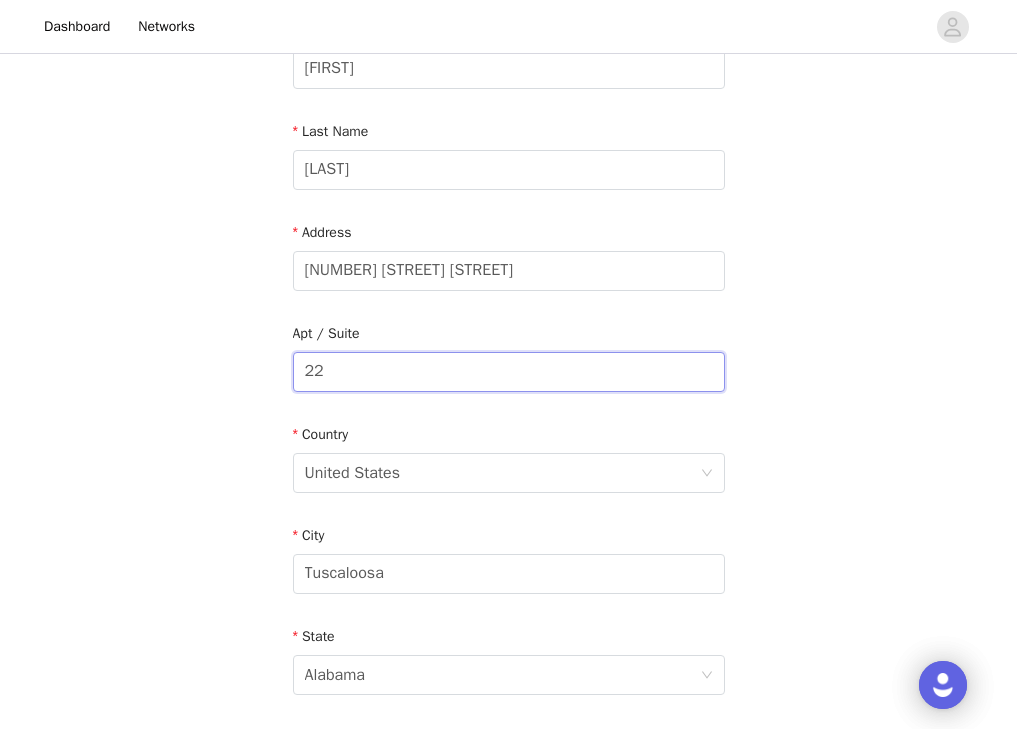 type on "2" 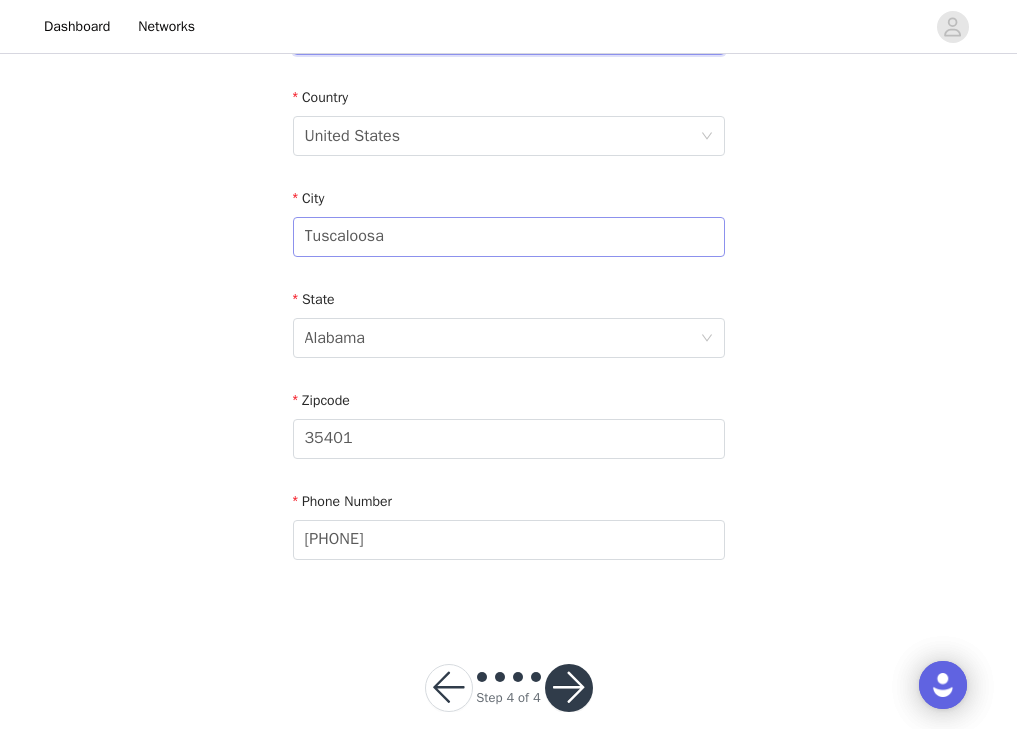 scroll, scrollTop: 634, scrollLeft: 0, axis: vertical 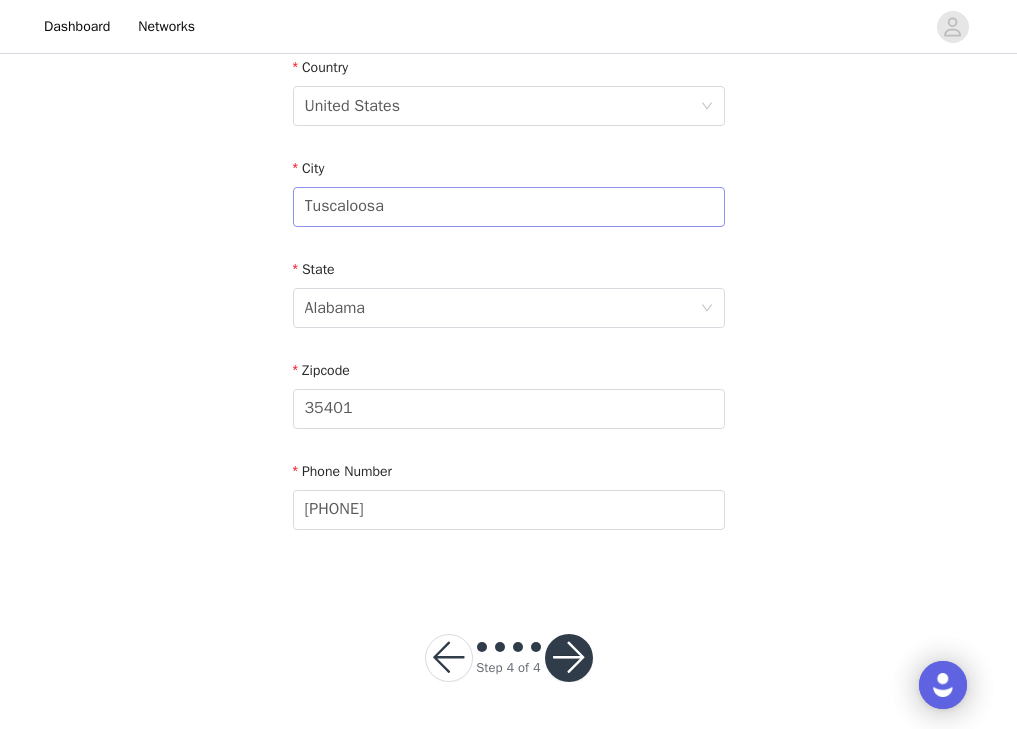 type 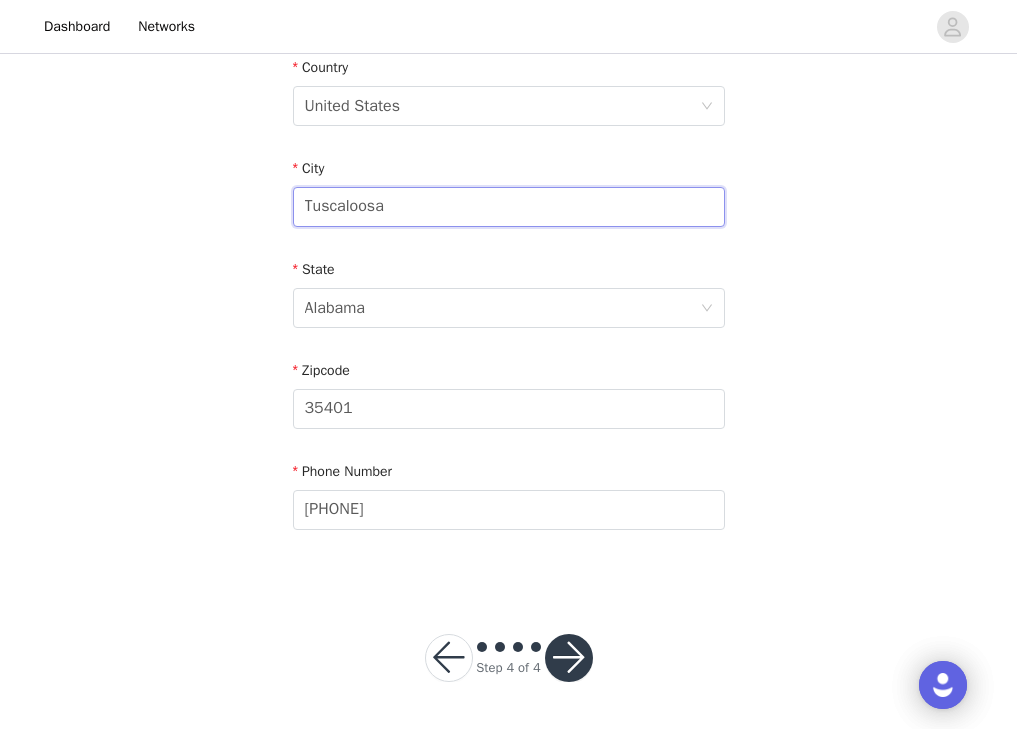 click on "Tuscaloosa" at bounding box center (509, 207) 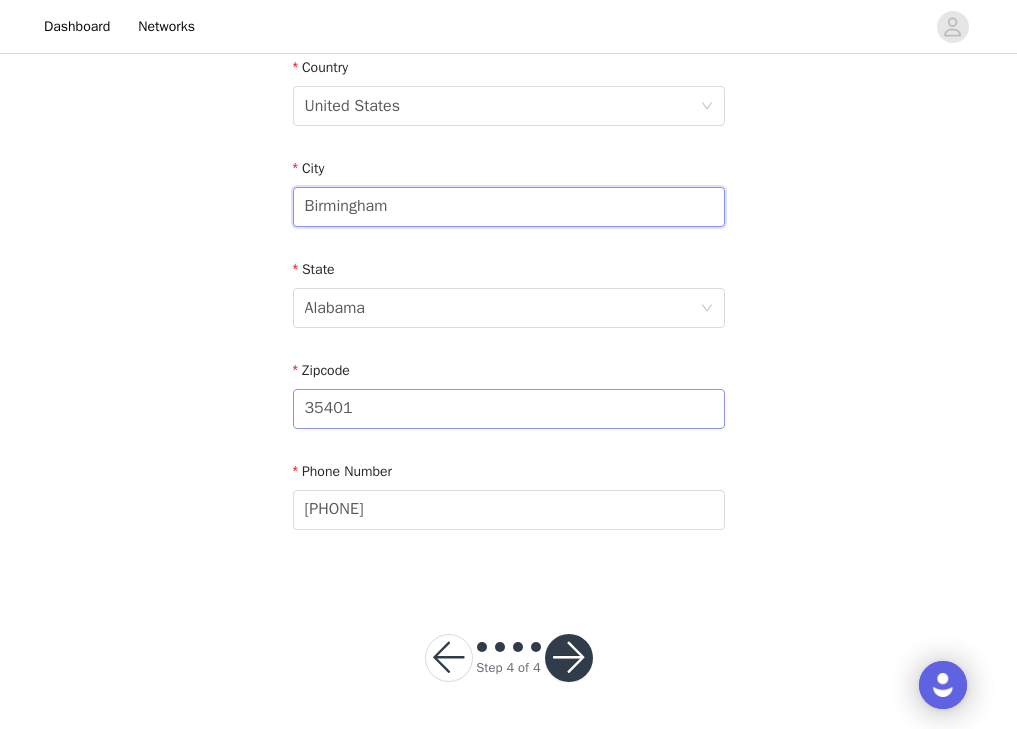 type on "Birmingham" 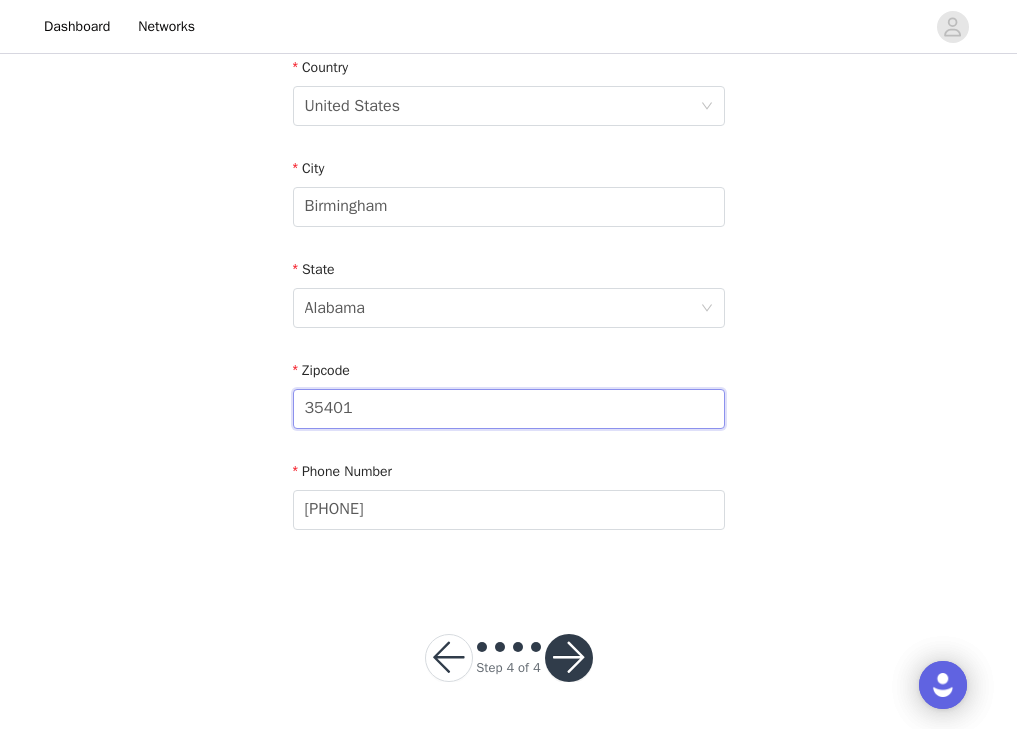 click on "35401" at bounding box center (509, 409) 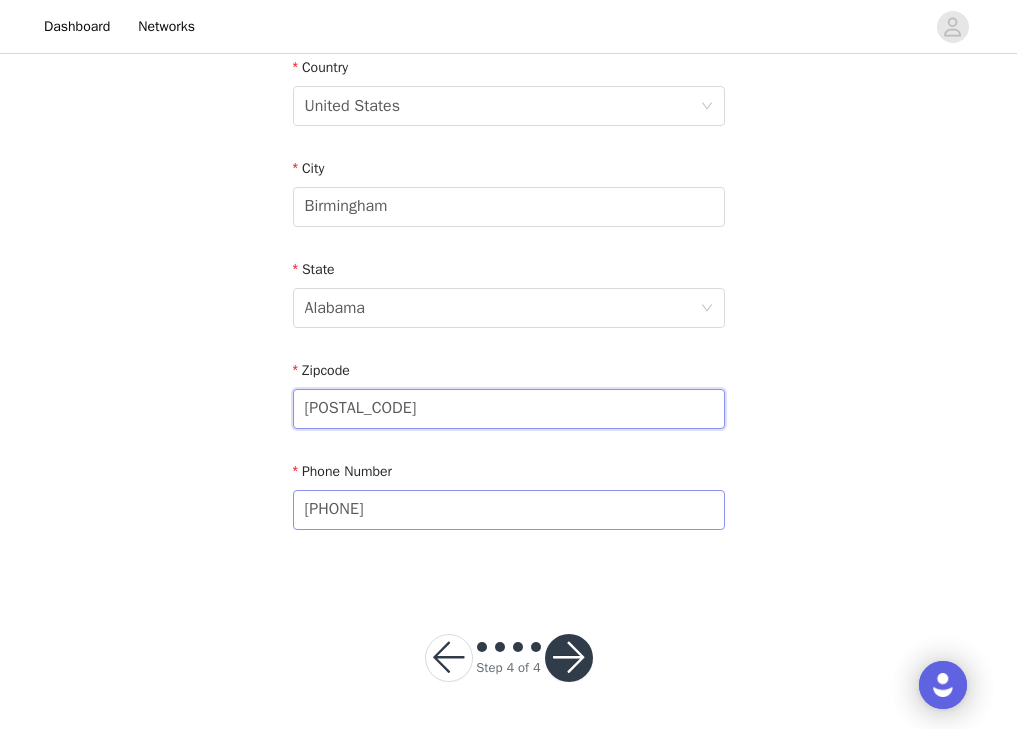 type on "[POSTAL_CODE]" 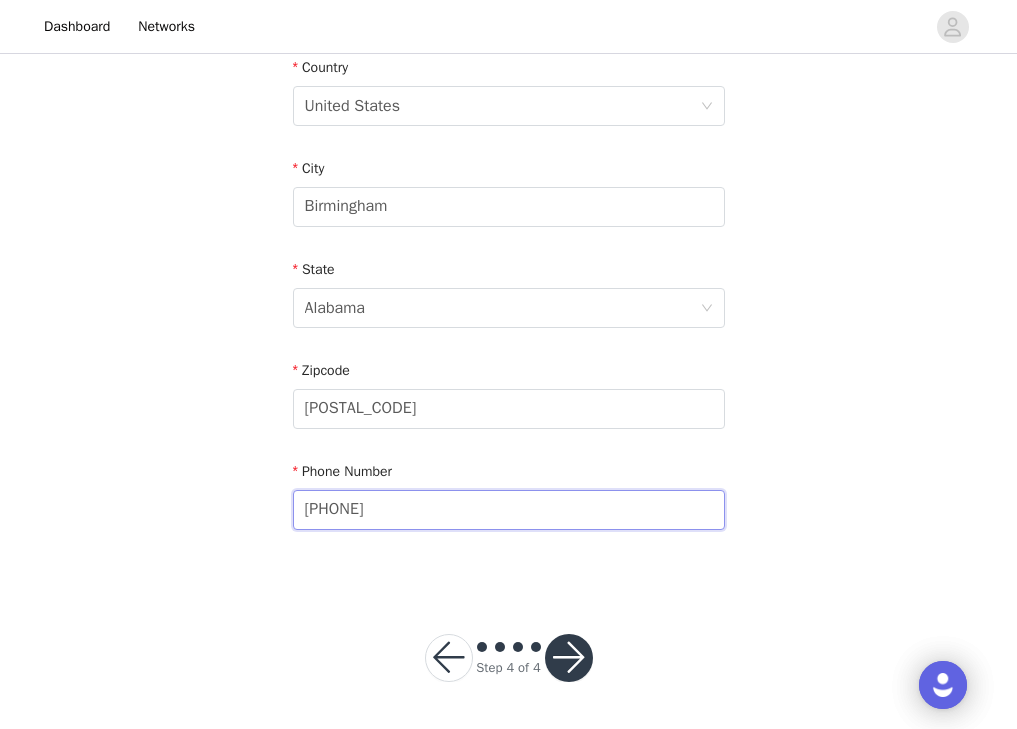 click on "[PHONE]" at bounding box center (509, 510) 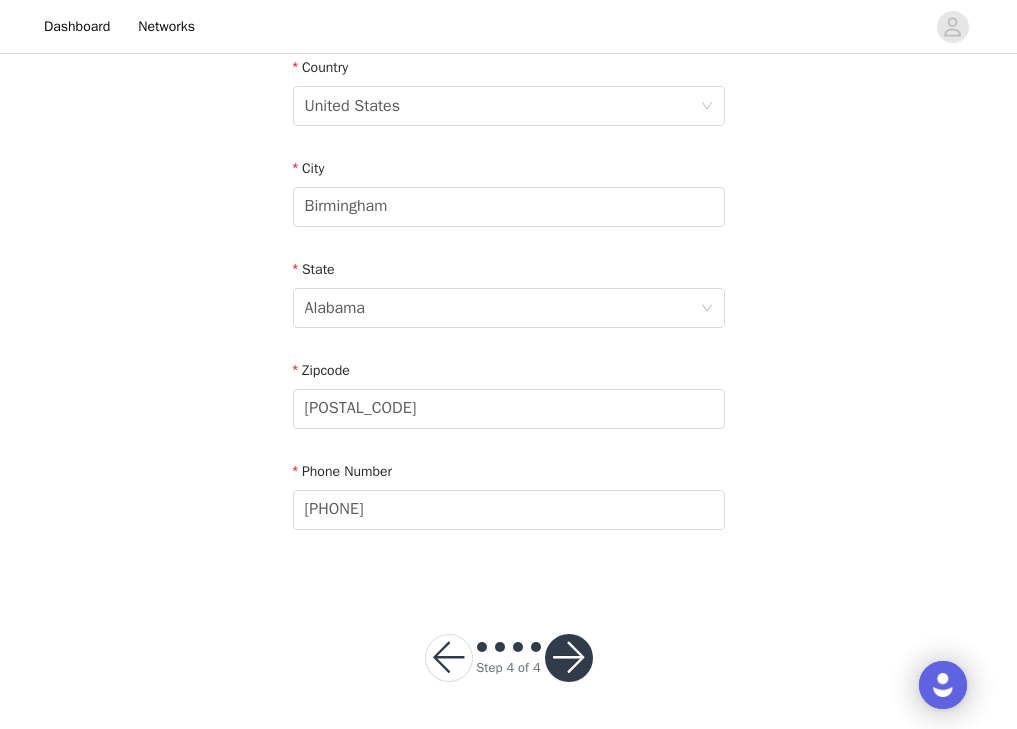 click at bounding box center (569, 658) 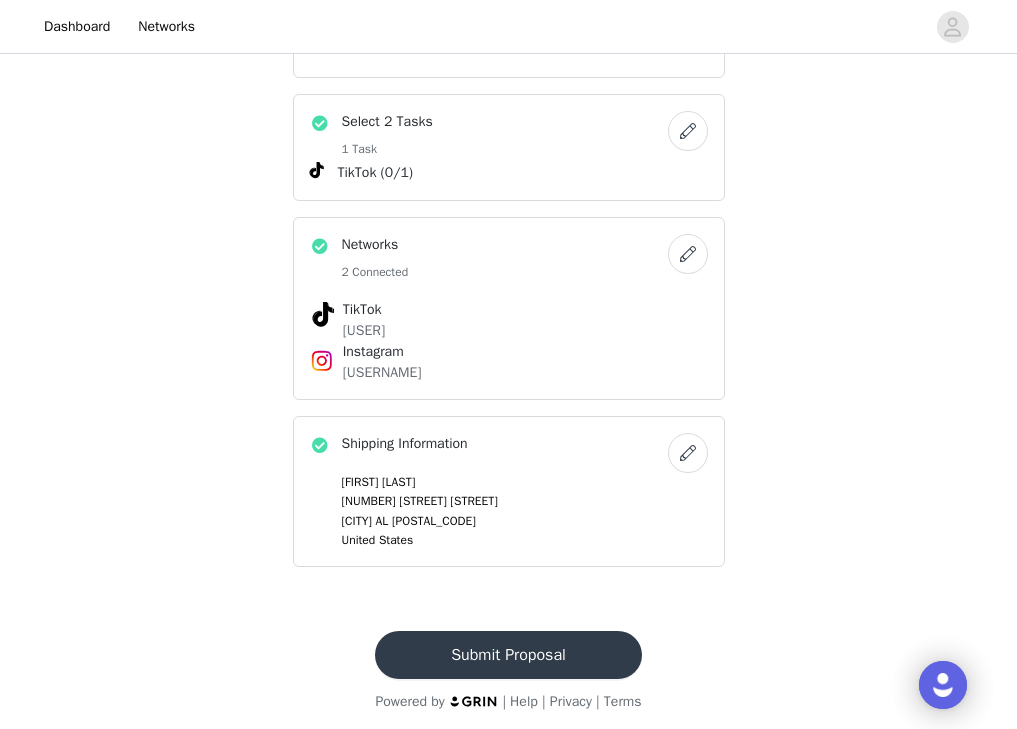 scroll, scrollTop: 1248, scrollLeft: 0, axis: vertical 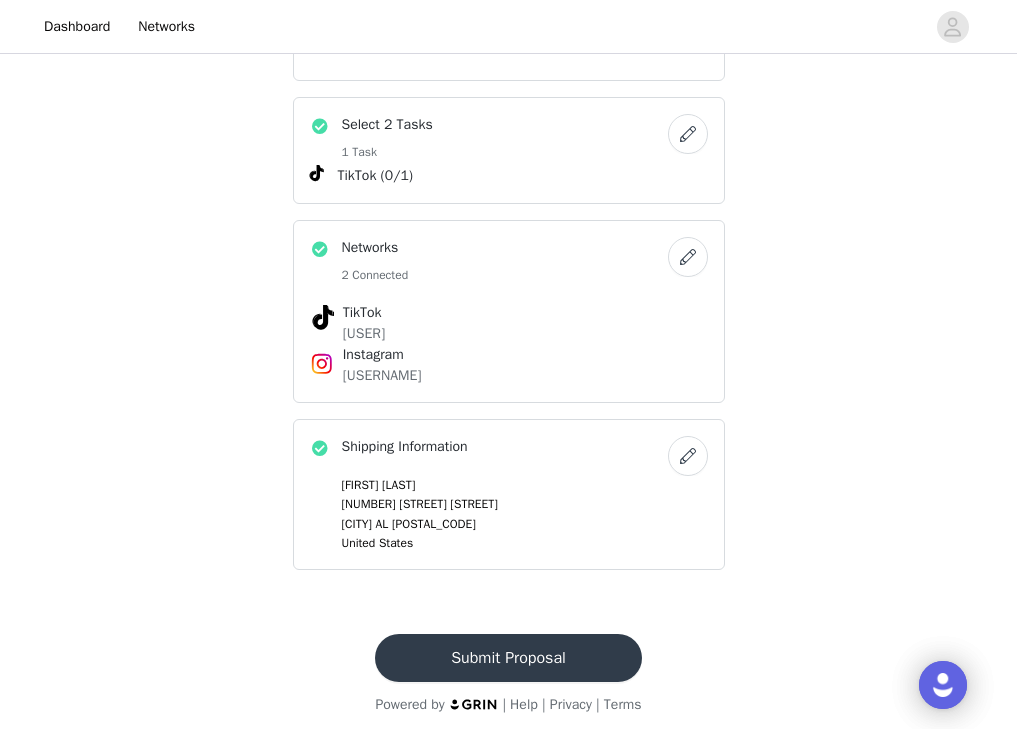 click on "Submit Proposal" at bounding box center [508, 658] 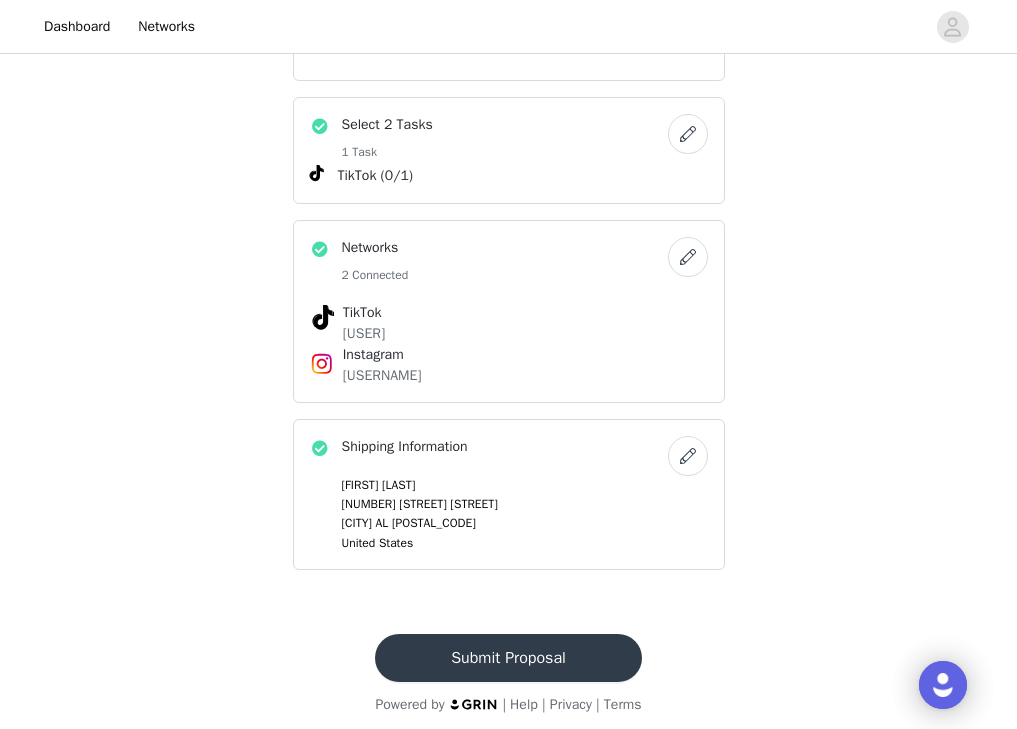 scroll, scrollTop: 0, scrollLeft: 0, axis: both 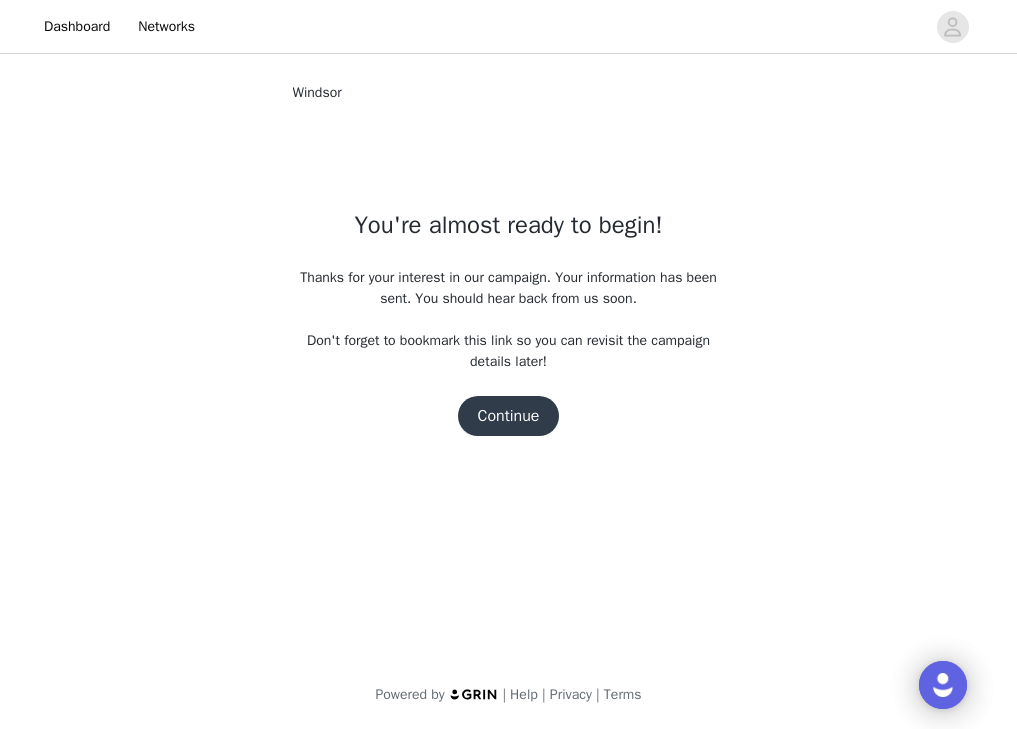 click on "Continue" at bounding box center [509, 416] 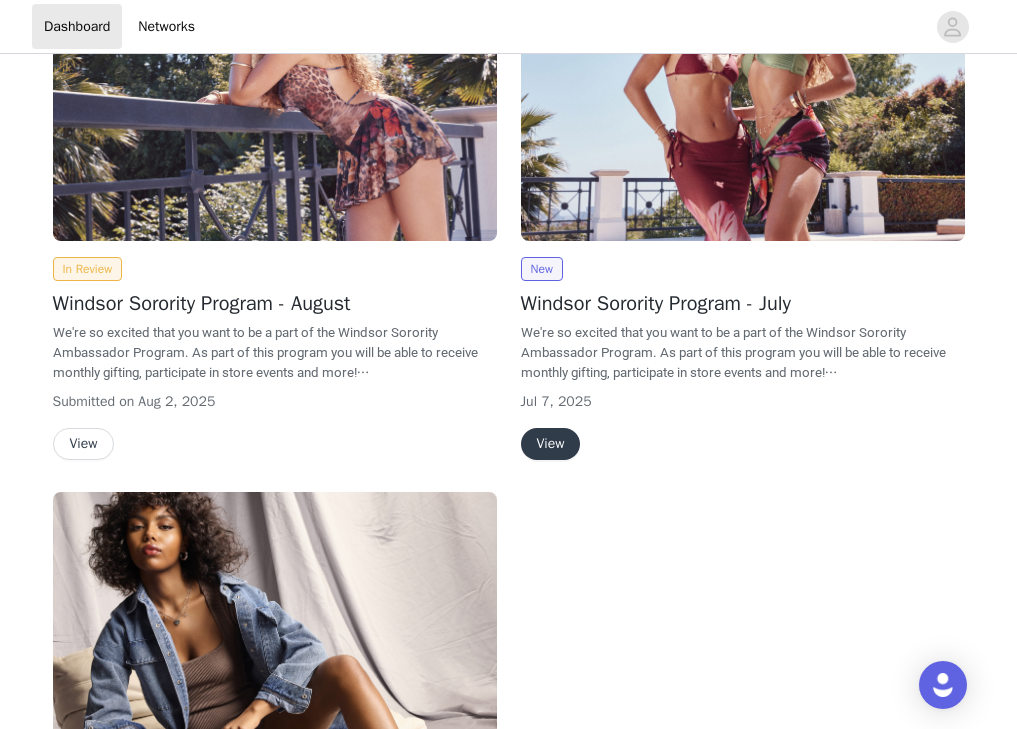 scroll, scrollTop: 179, scrollLeft: 0, axis: vertical 